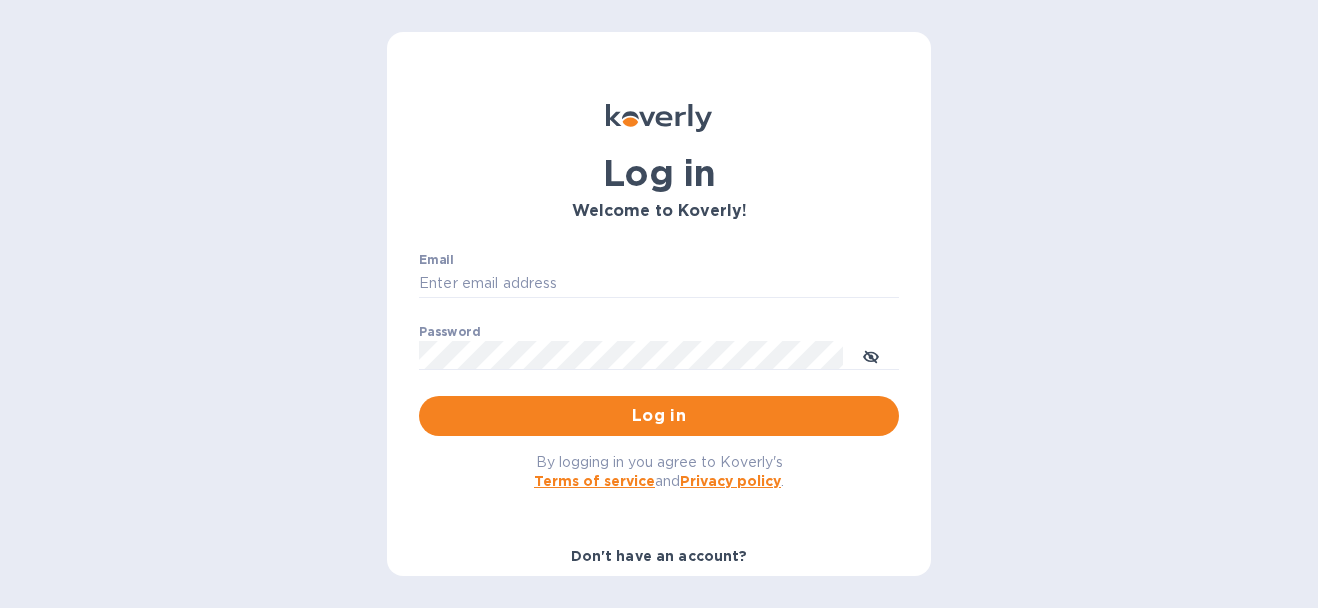 scroll, scrollTop: 0, scrollLeft: 0, axis: both 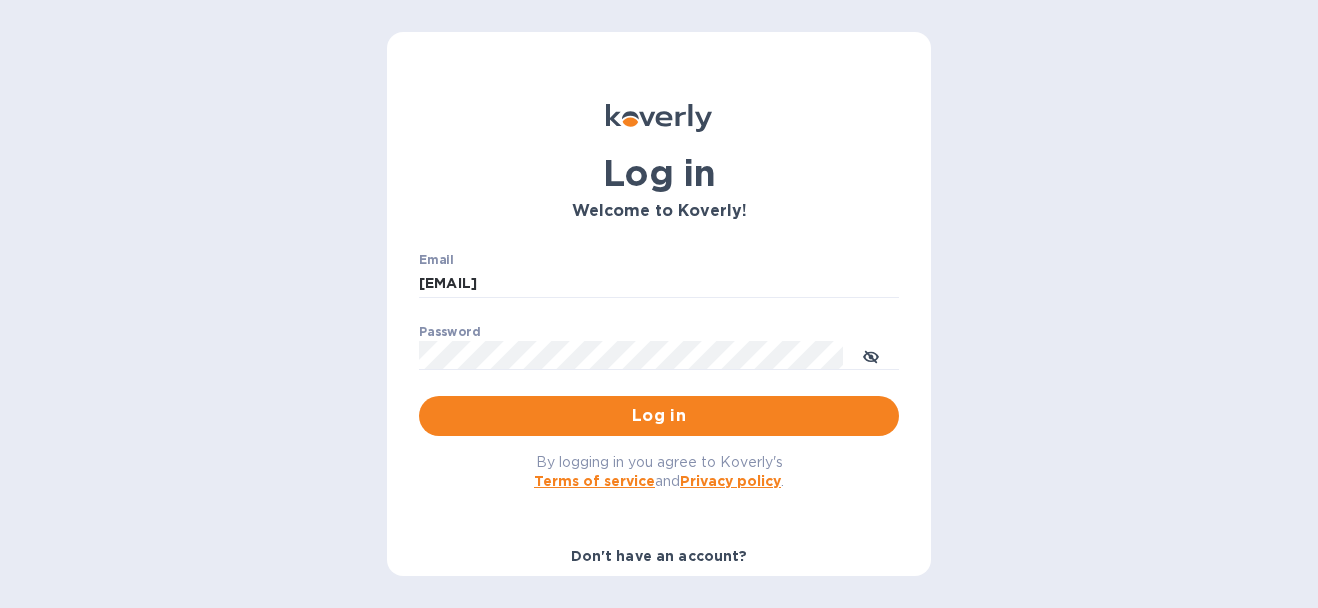 click on "Log in" at bounding box center [659, 416] 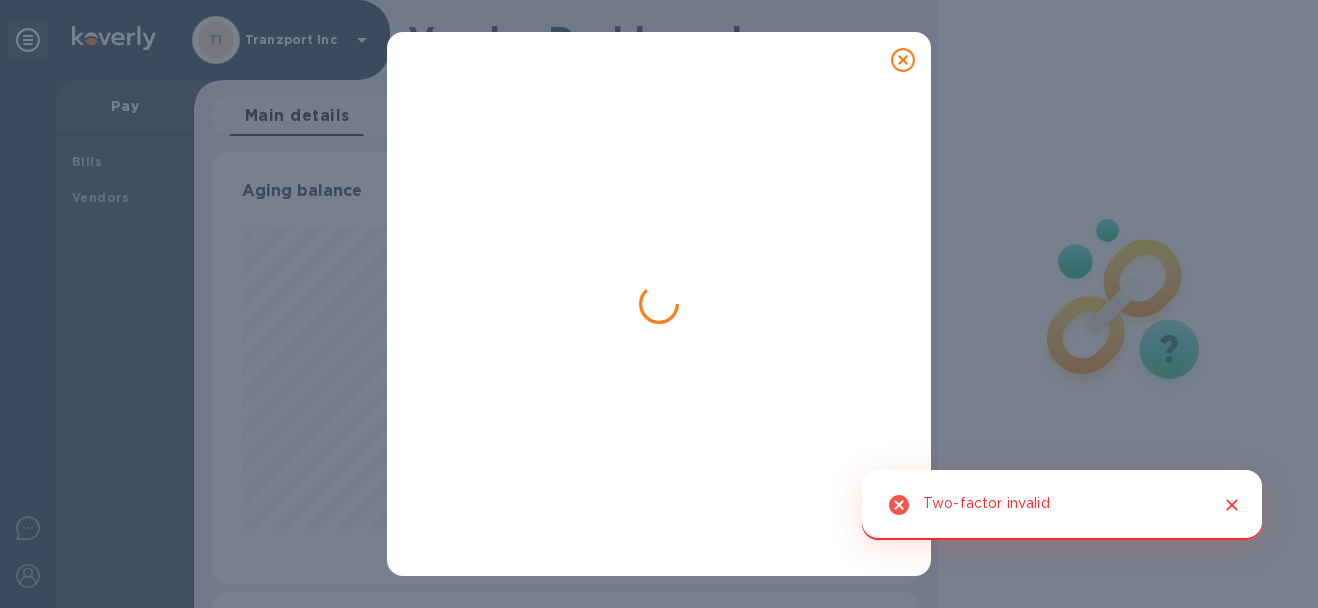 scroll, scrollTop: 999568, scrollLeft: 999295, axis: both 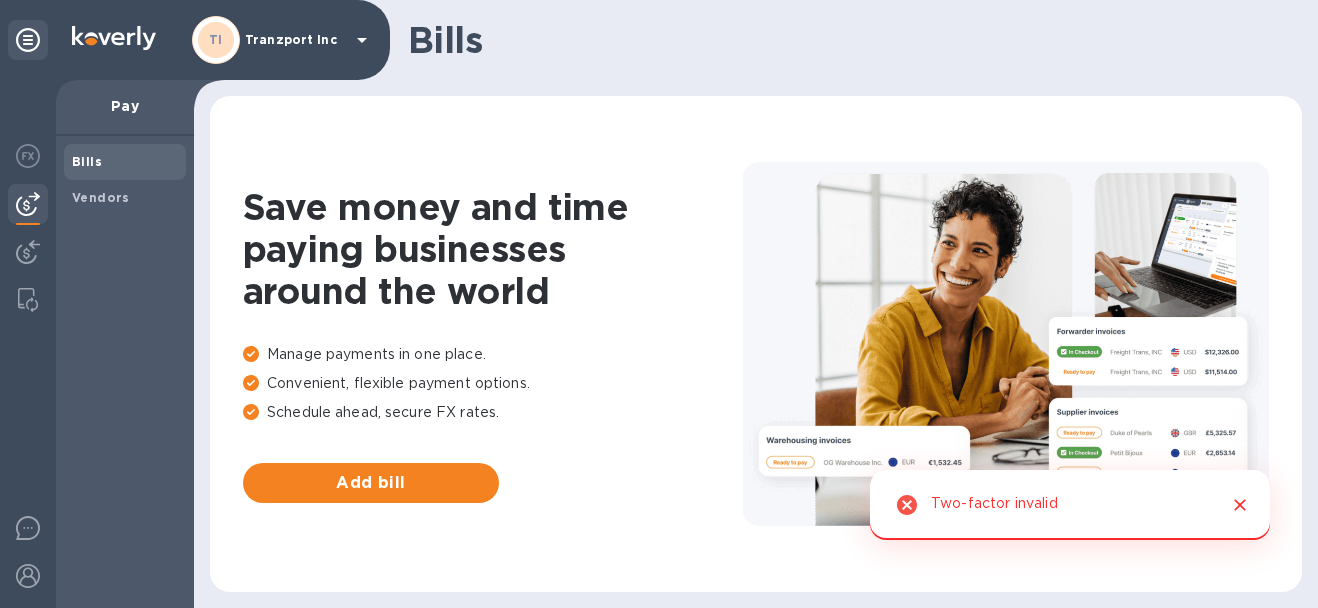 click on "TI" at bounding box center [216, 40] 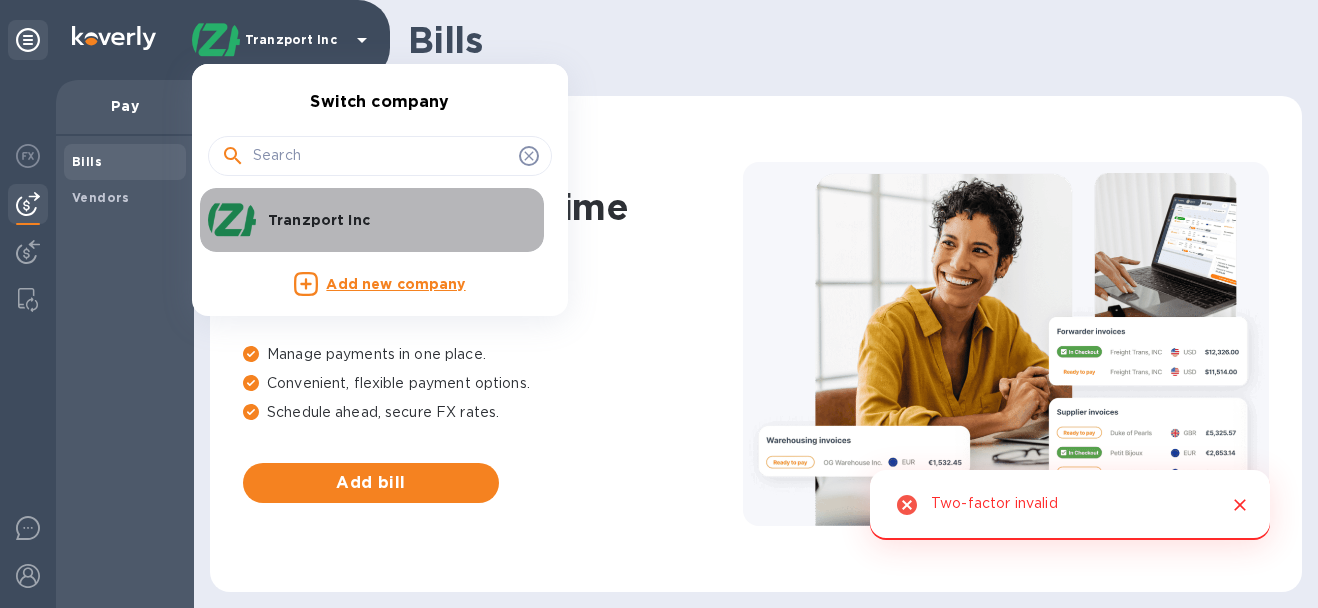 click on "Tranzport Inc" at bounding box center [364, 220] 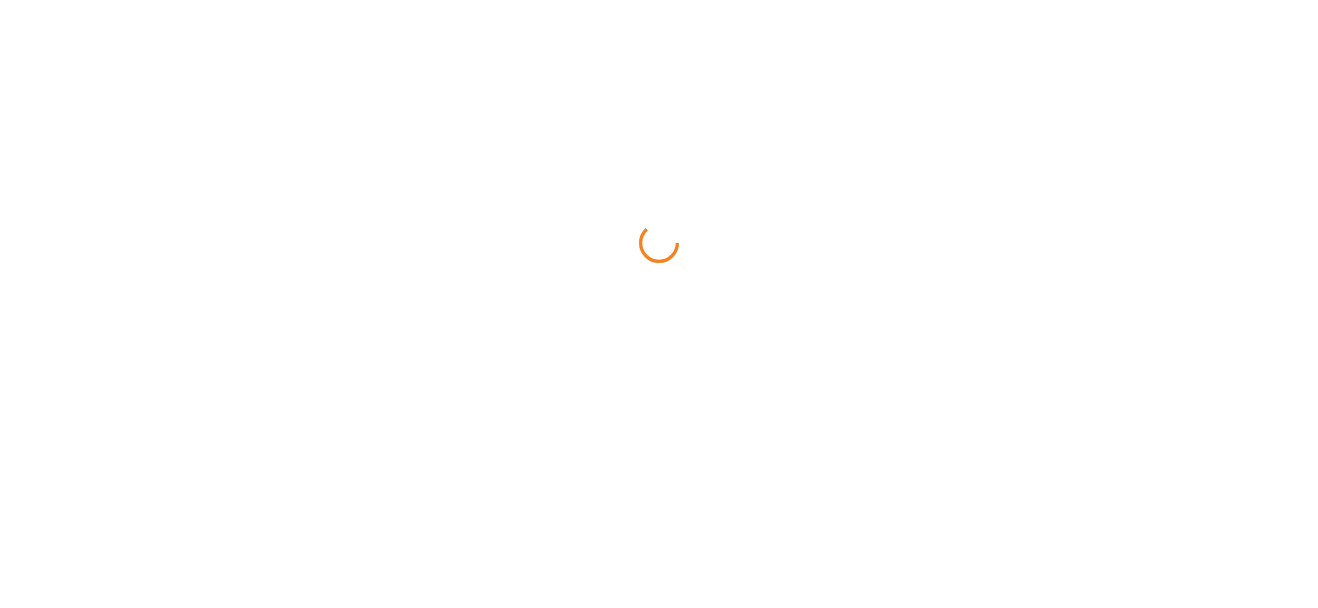 scroll, scrollTop: 0, scrollLeft: 0, axis: both 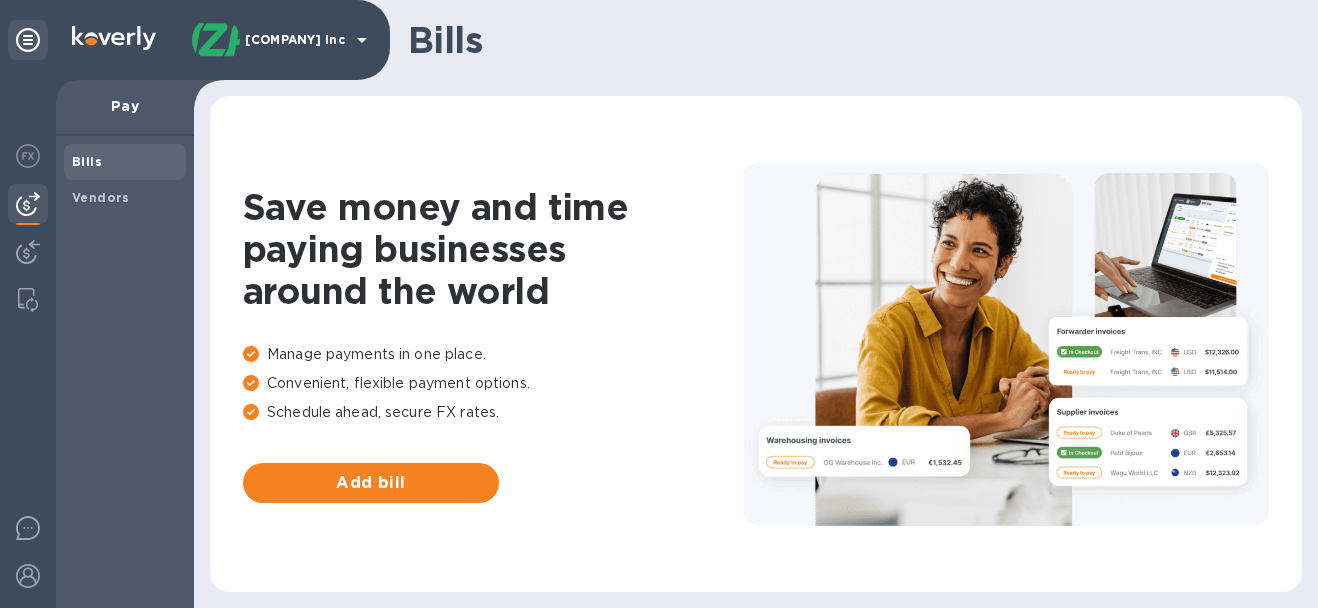 click at bounding box center (28, 204) 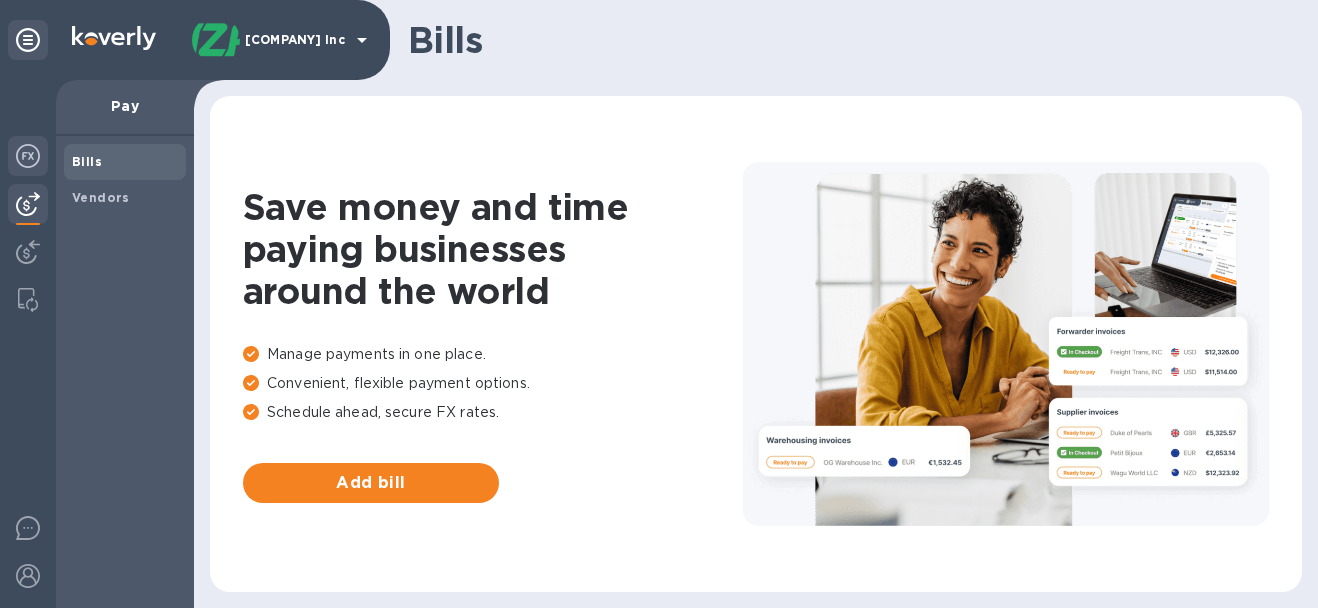 click at bounding box center [28, 156] 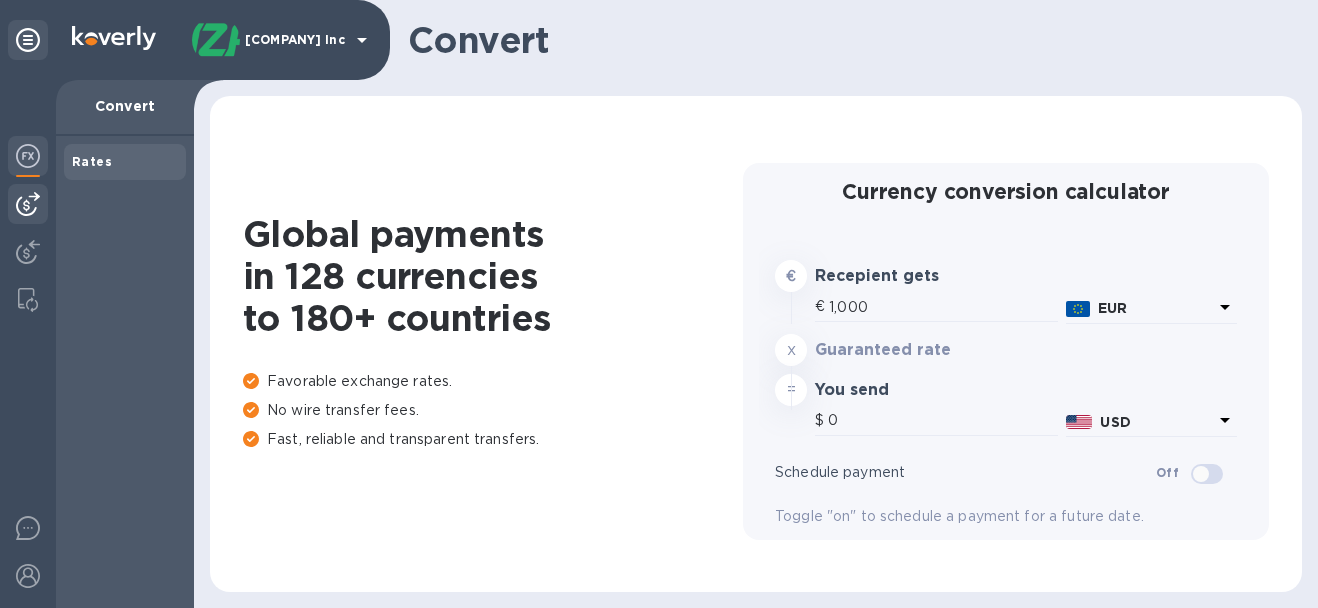 type on "1,162.39" 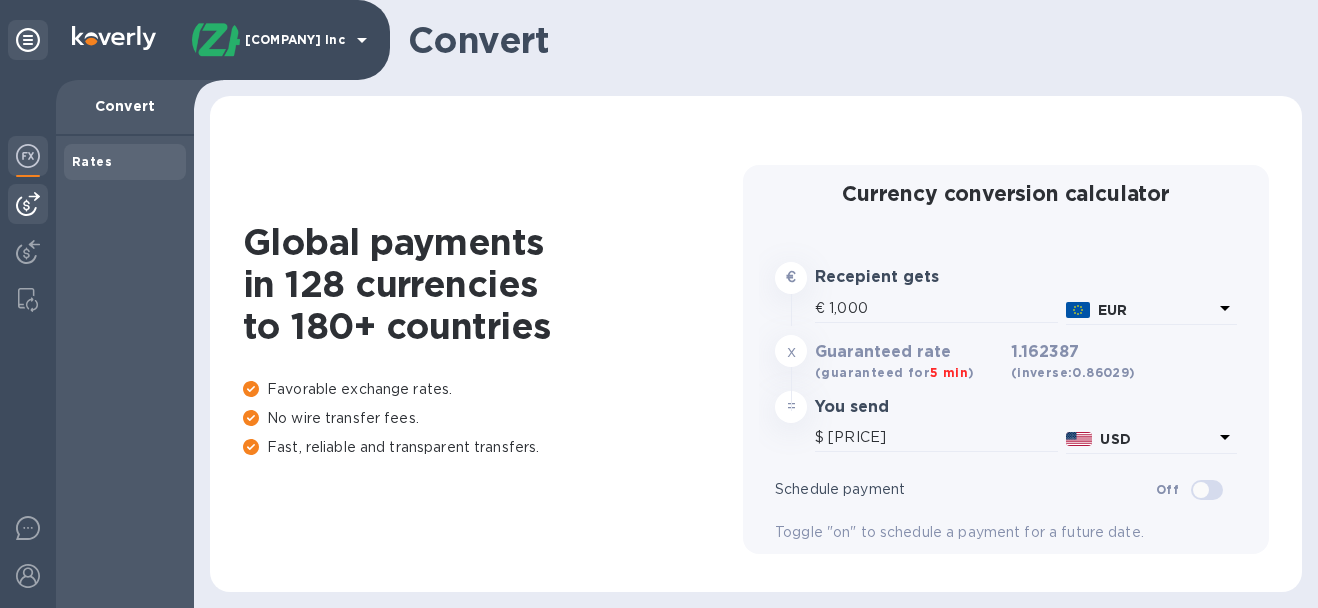 click at bounding box center [28, 204] 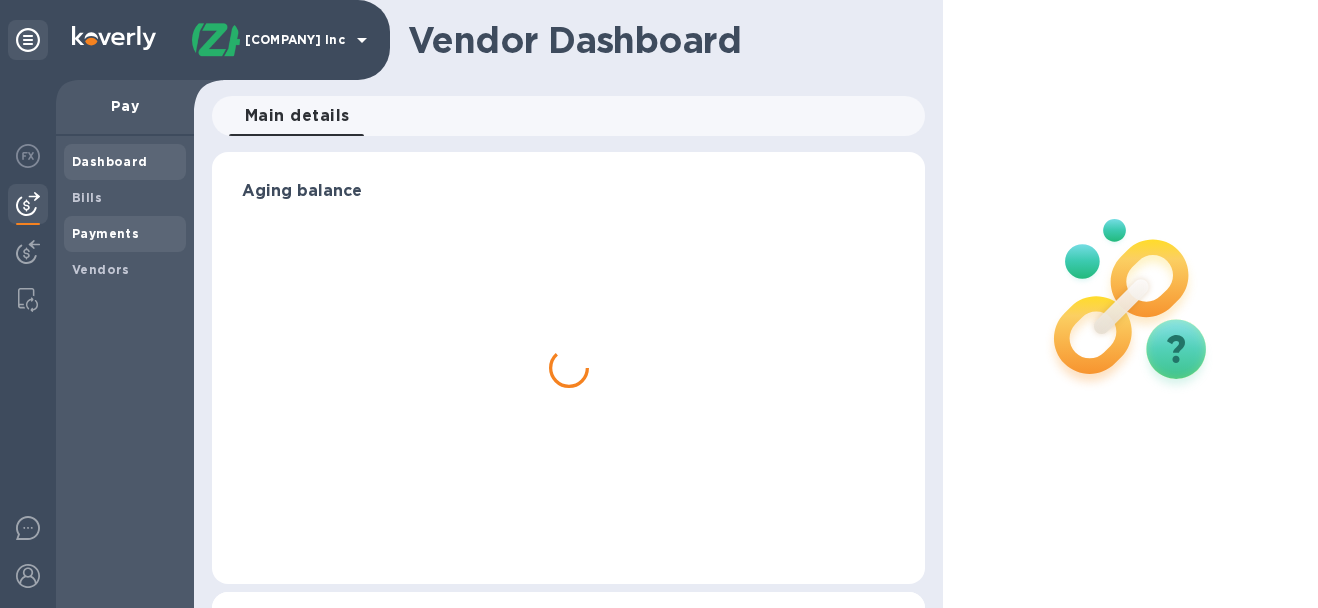 click on "Payments" at bounding box center (105, 233) 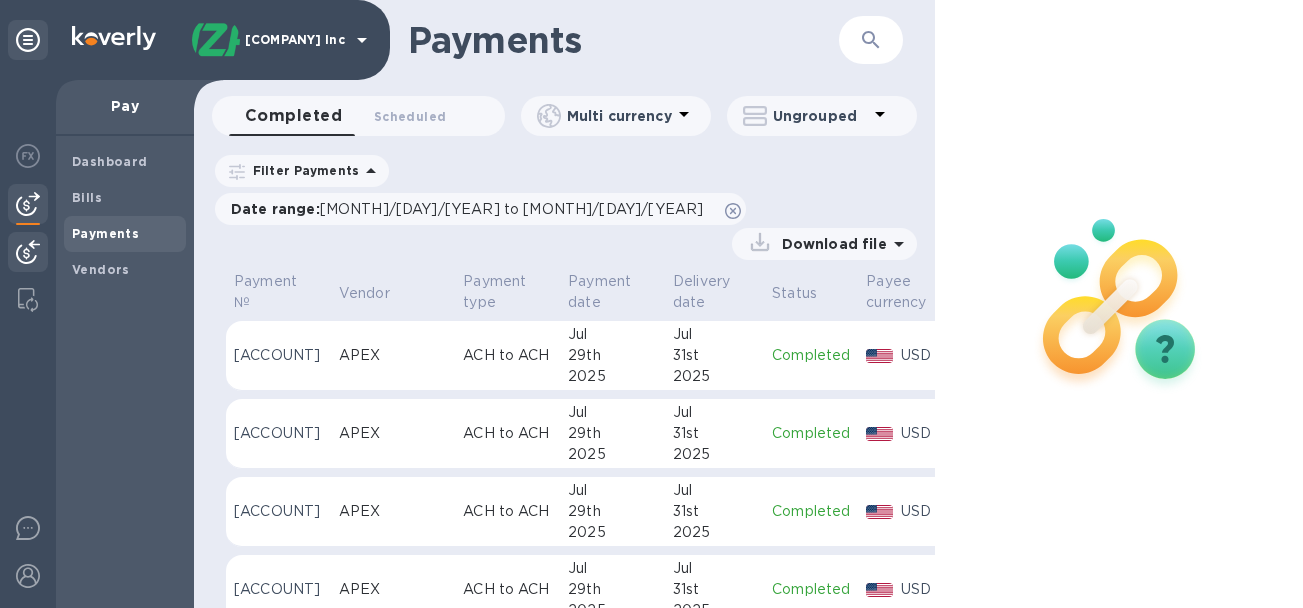 click at bounding box center (28, 254) 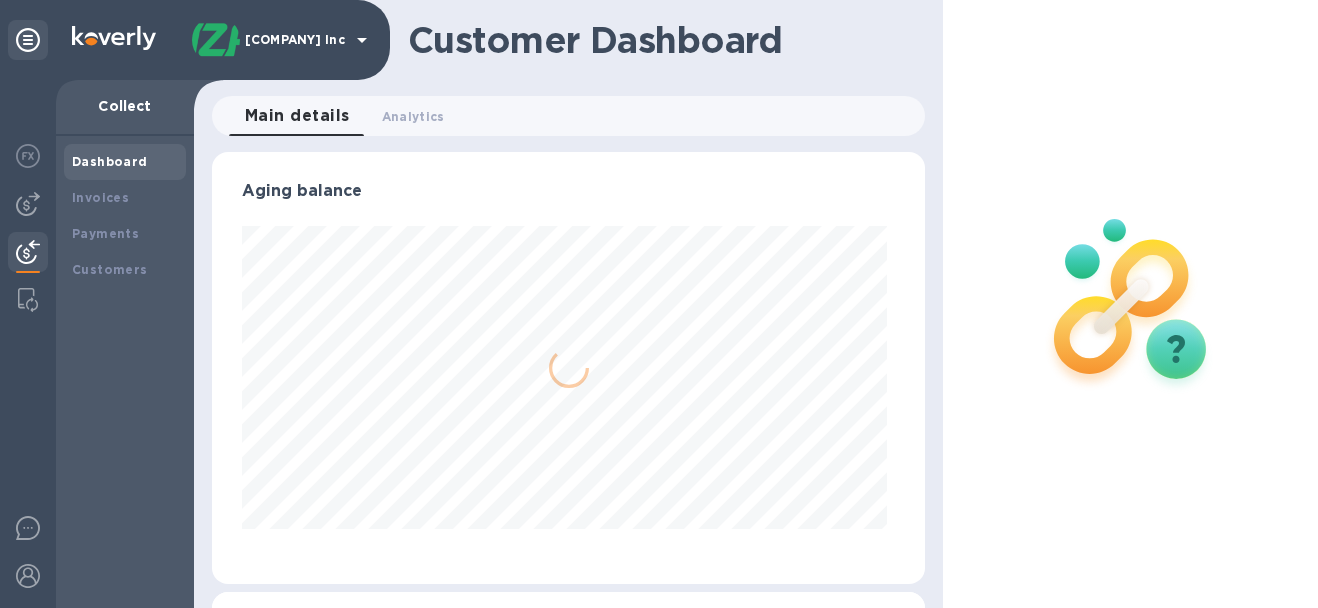 scroll, scrollTop: 999568, scrollLeft: 999295, axis: both 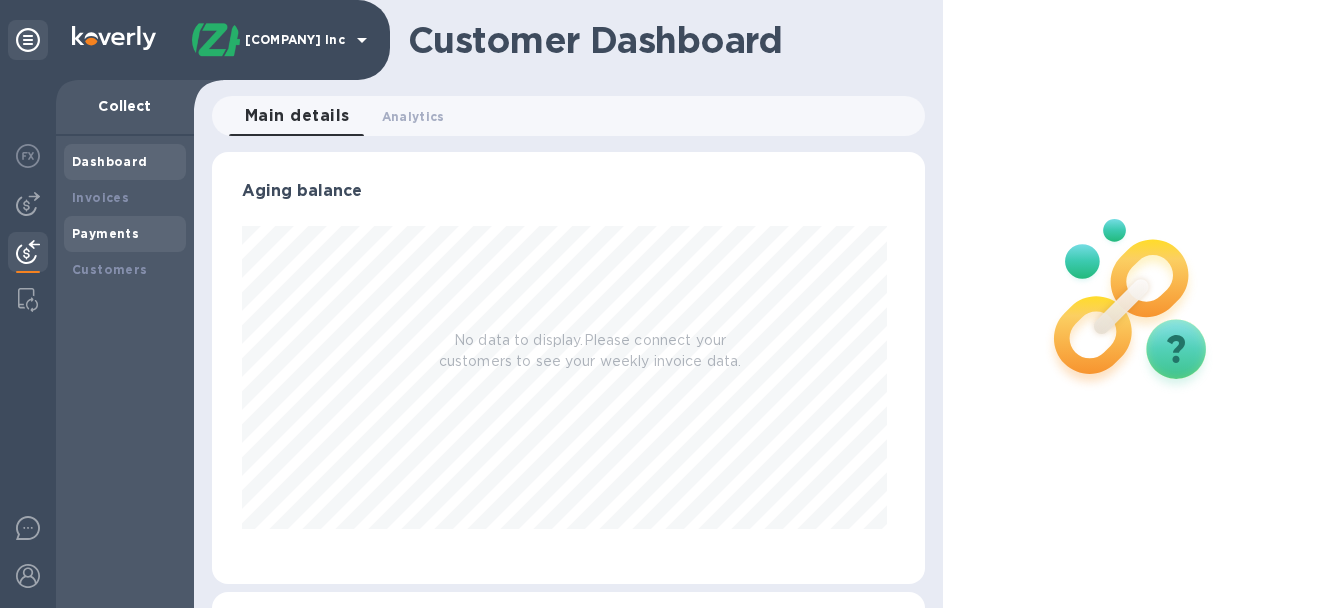 click on "Dashboard Invoices Payments Customers" at bounding box center [125, 216] 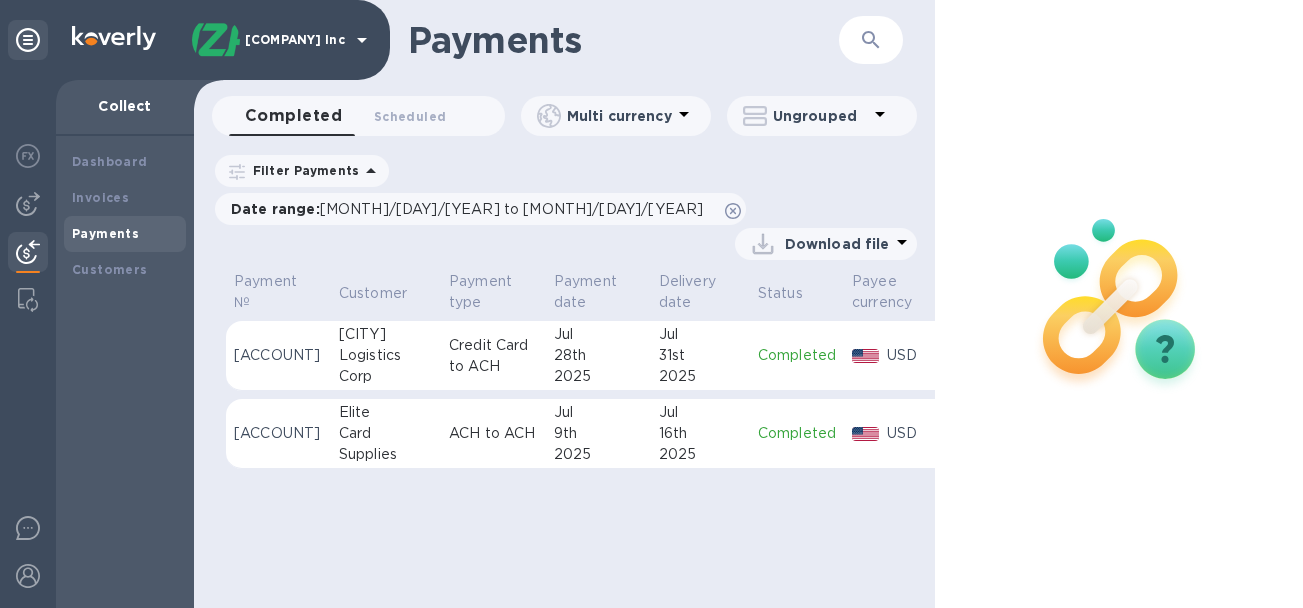 click on "Credit Card to ACH" at bounding box center (493, 356) 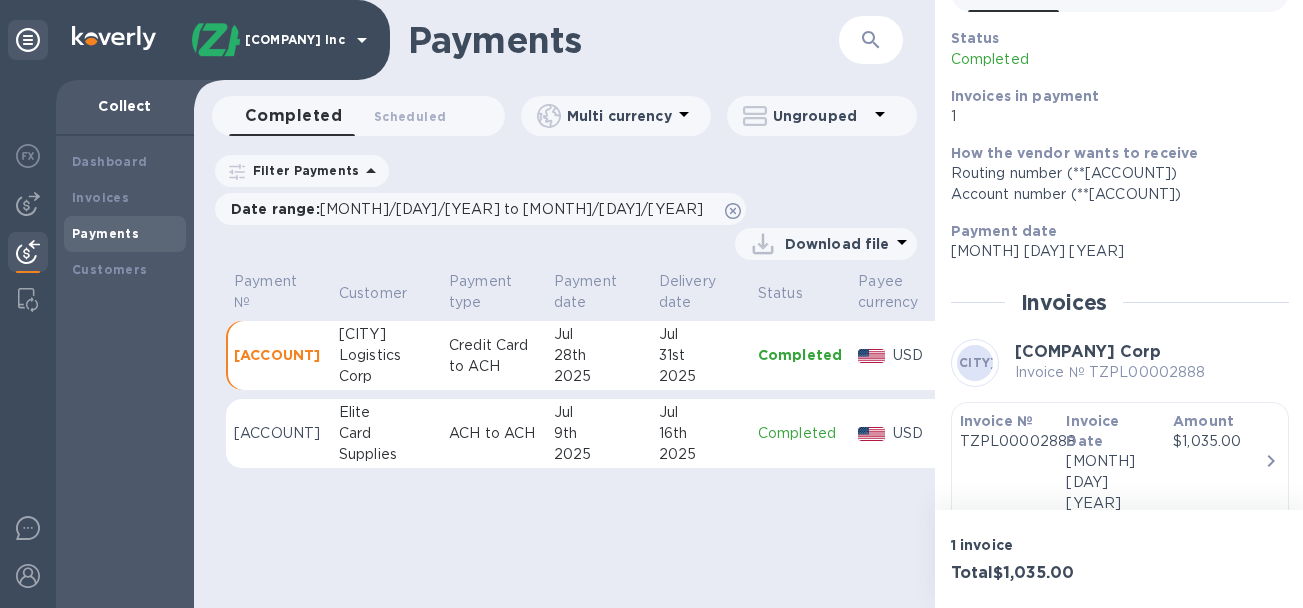 scroll, scrollTop: 263, scrollLeft: 0, axis: vertical 